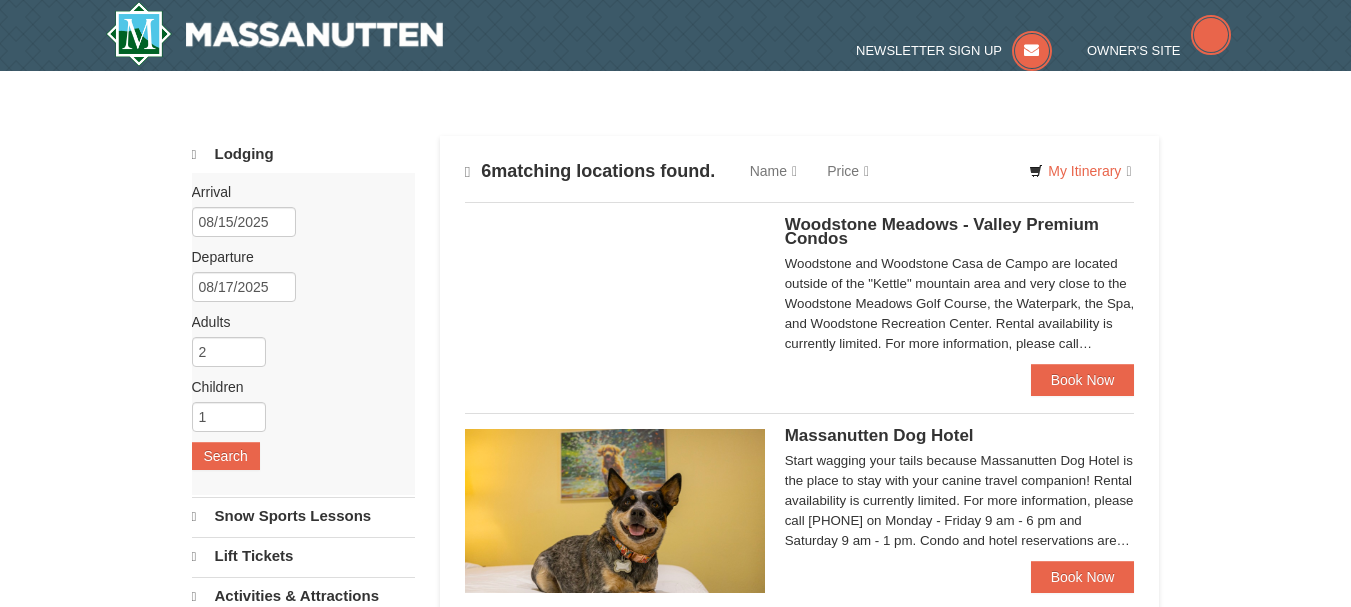 scroll, scrollTop: 0, scrollLeft: 0, axis: both 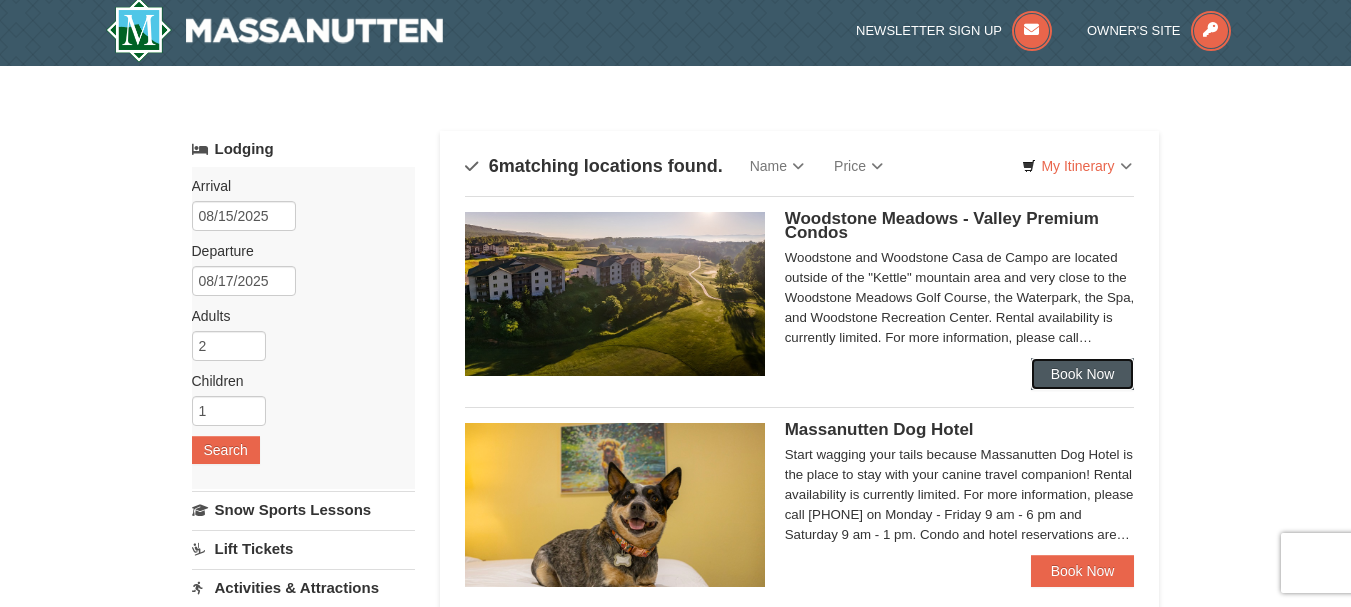 click on "Book Now" at bounding box center (1083, 374) 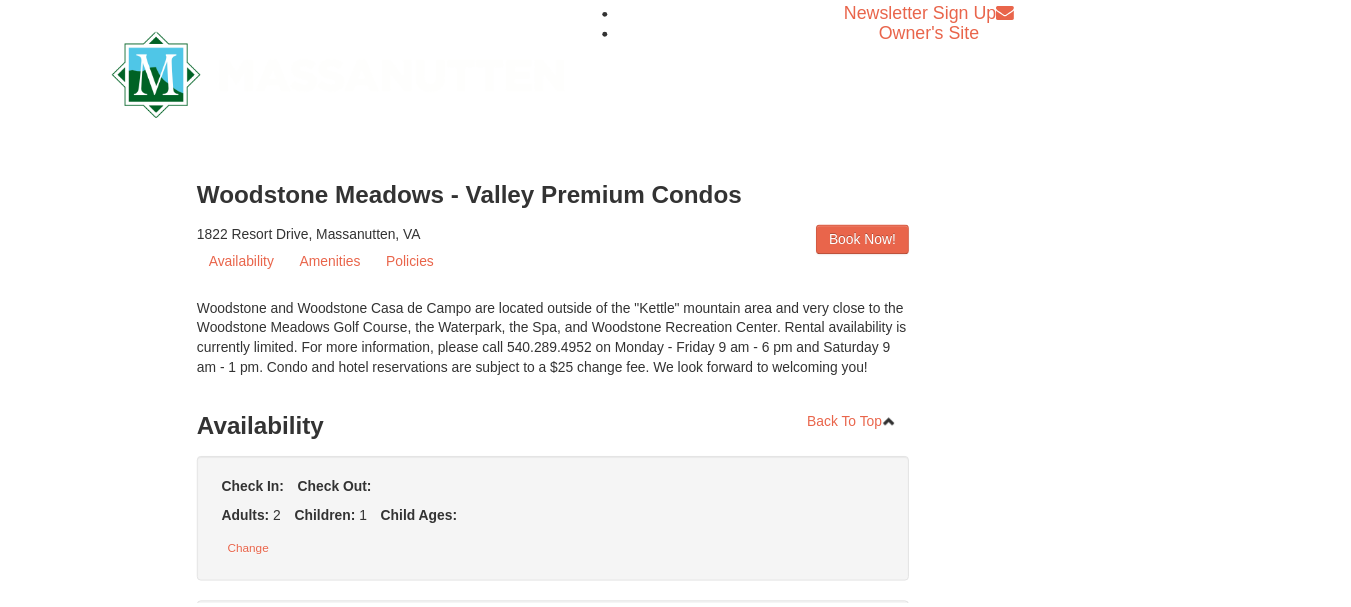 scroll, scrollTop: 0, scrollLeft: 0, axis: both 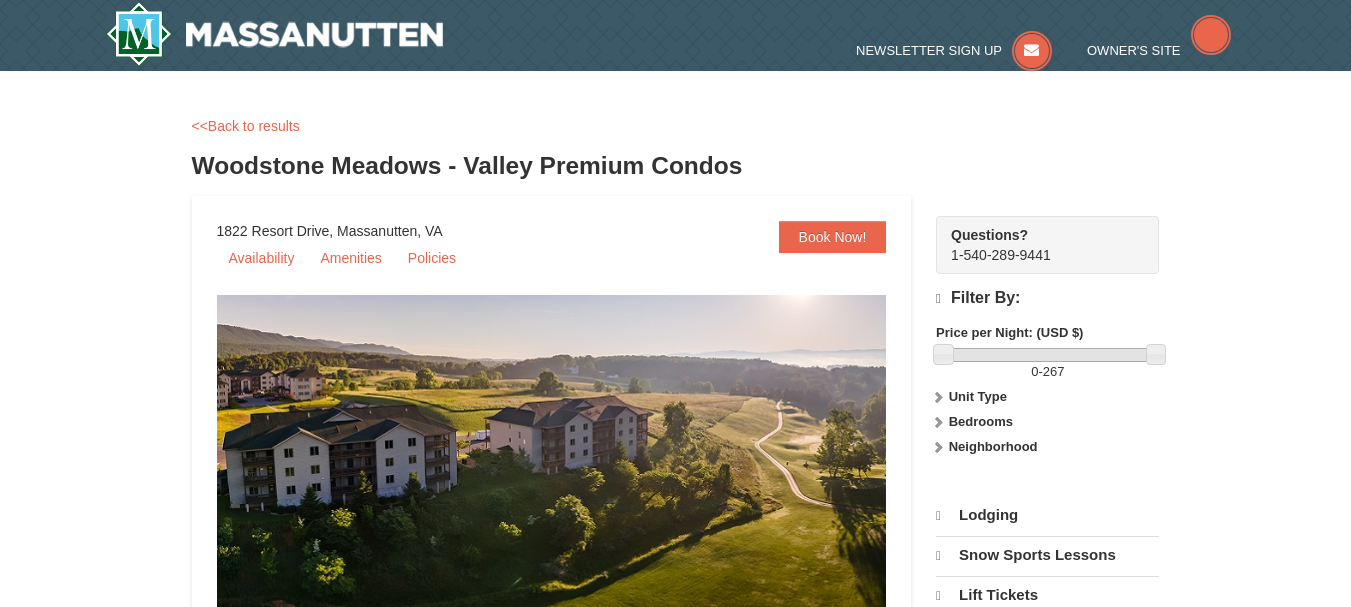 select on "8" 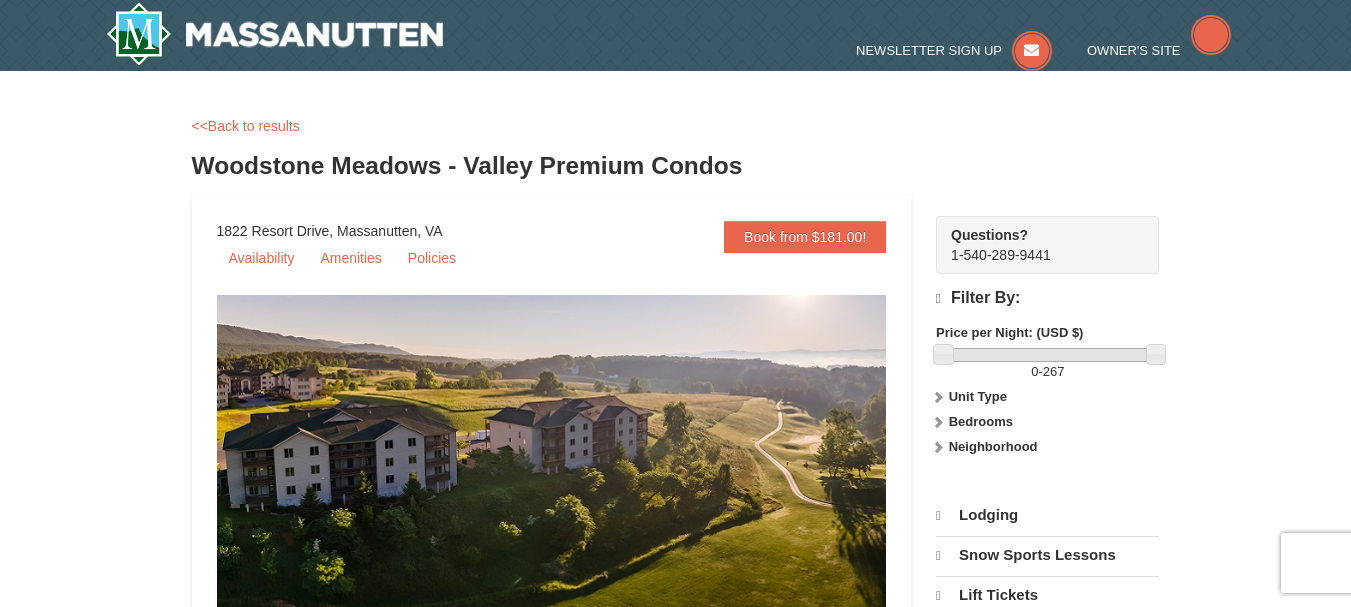 scroll, scrollTop: 0, scrollLeft: 0, axis: both 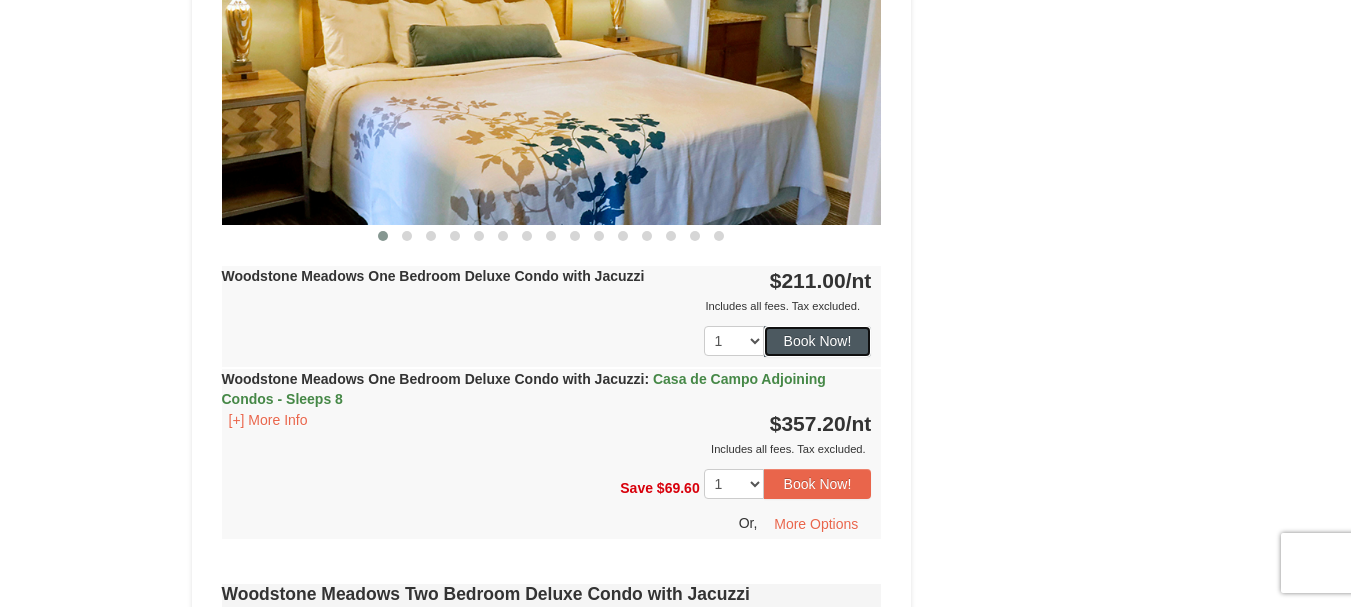 click on "Book Now!" at bounding box center [818, 341] 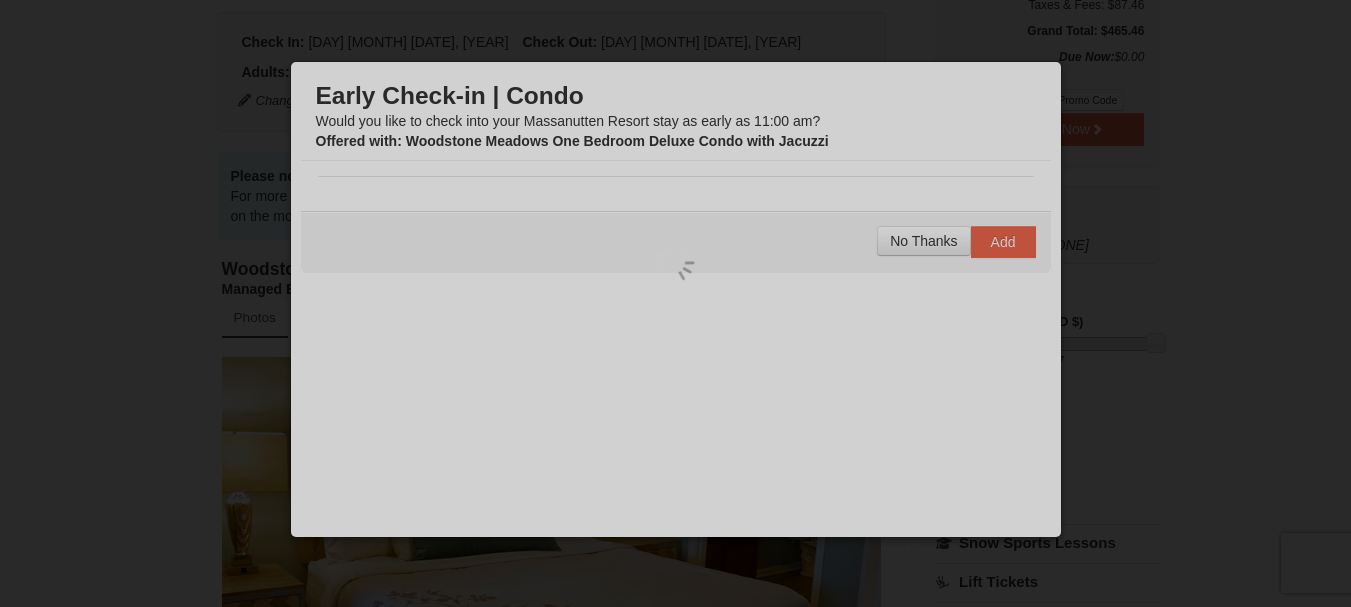 scroll, scrollTop: 195, scrollLeft: 0, axis: vertical 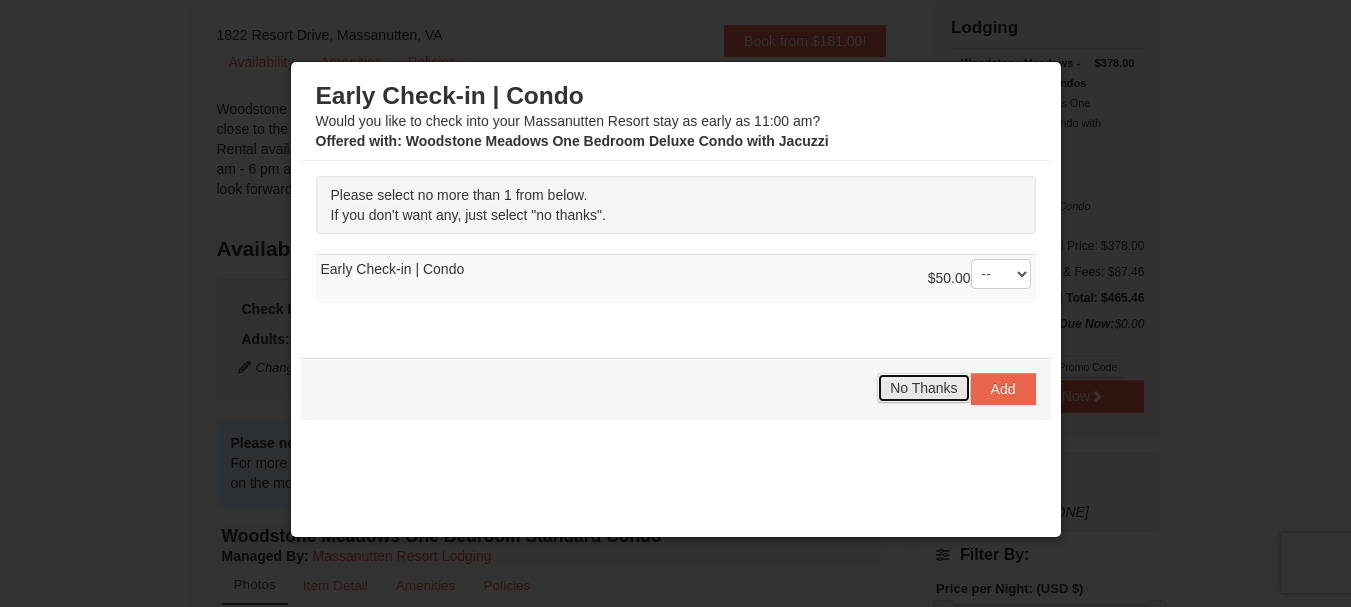 click on "No Thanks" at bounding box center [923, 388] 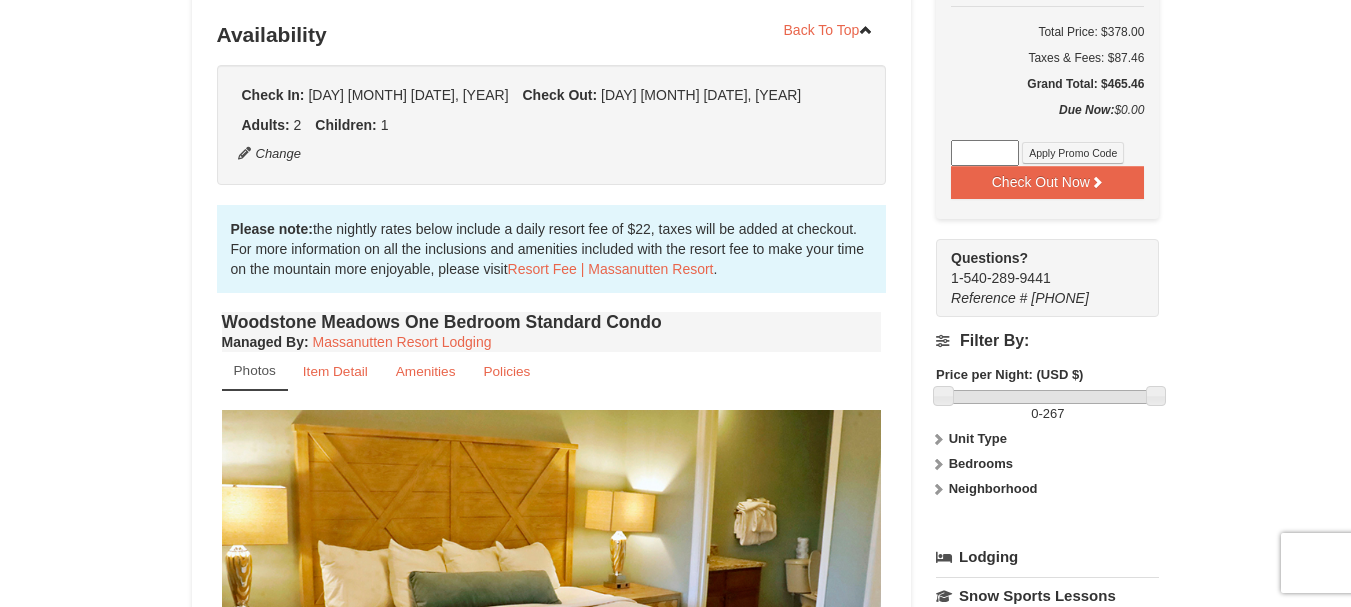 scroll, scrollTop: 410, scrollLeft: 0, axis: vertical 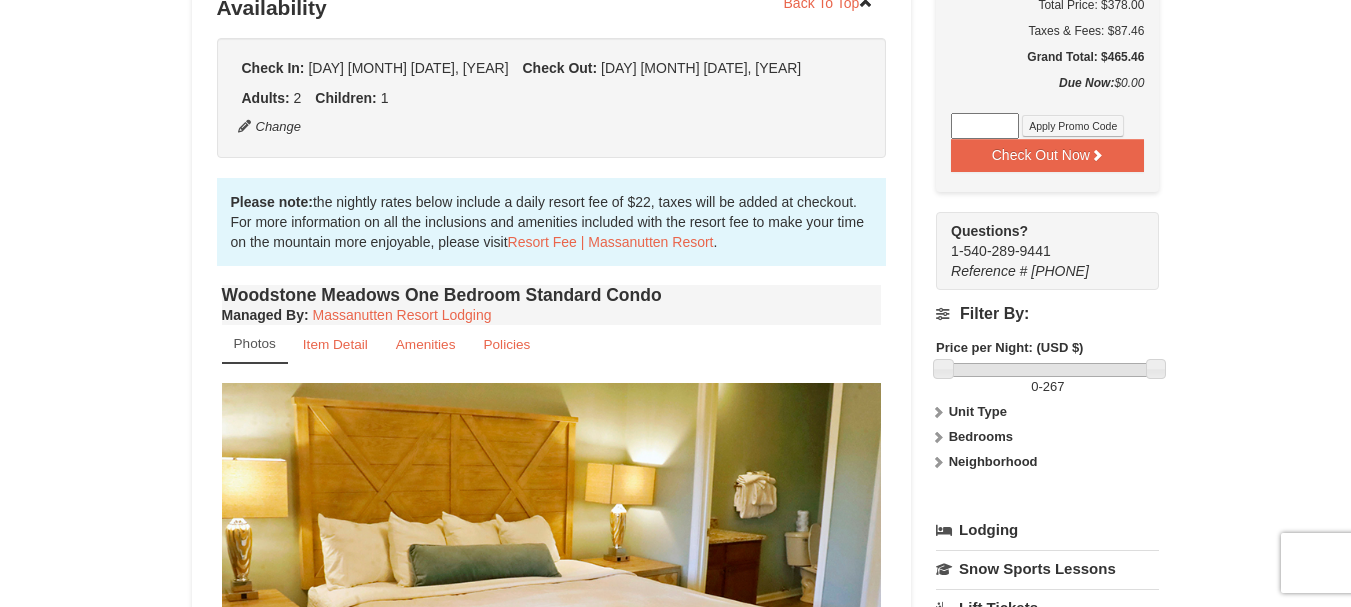 drag, startPoint x: 635, startPoint y: 240, endPoint x: 1246, endPoint y: 253, distance: 611.1383 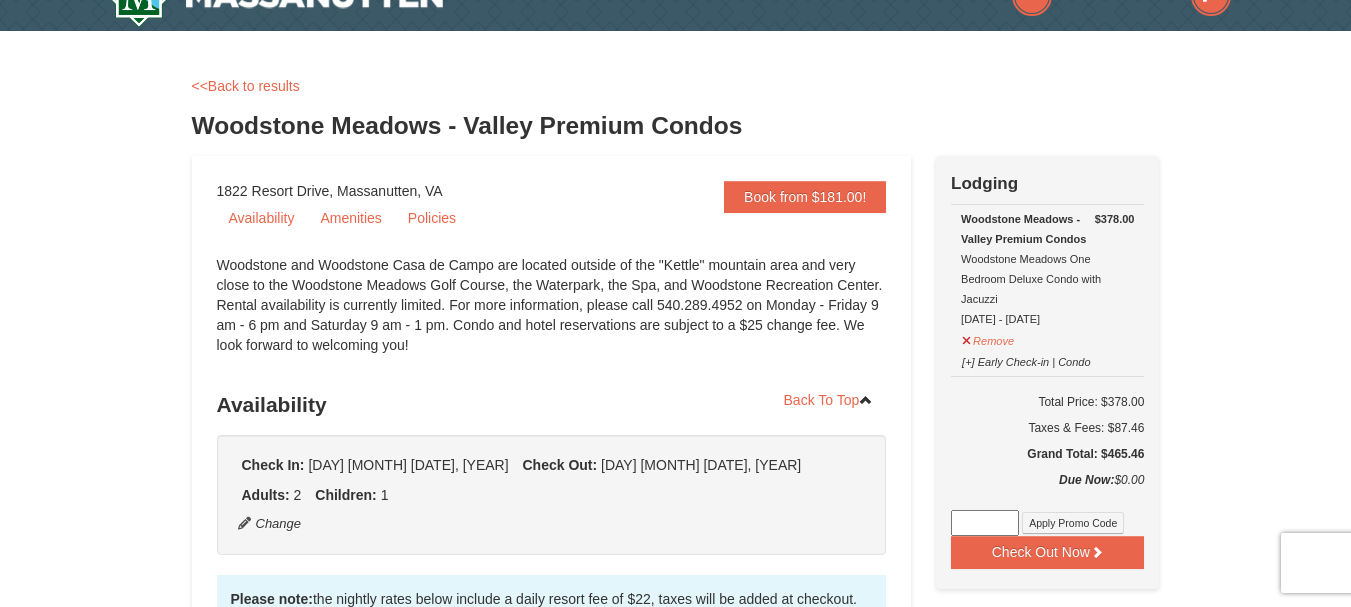 scroll, scrollTop: 0, scrollLeft: 0, axis: both 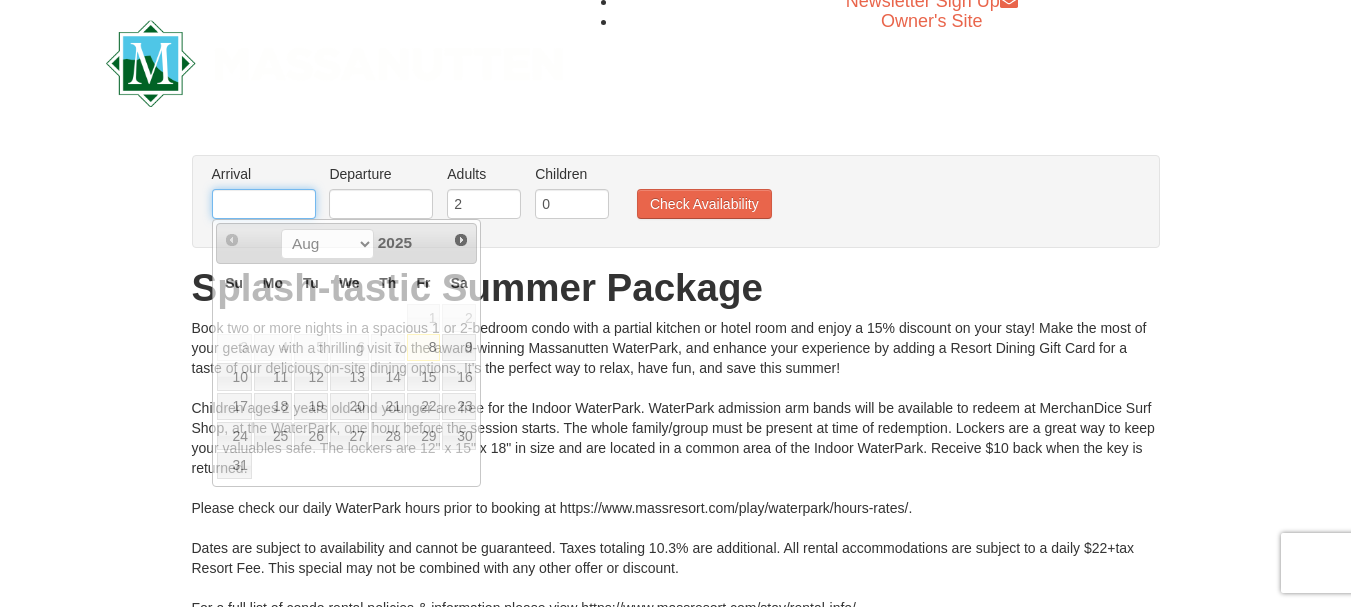 click at bounding box center [264, 204] 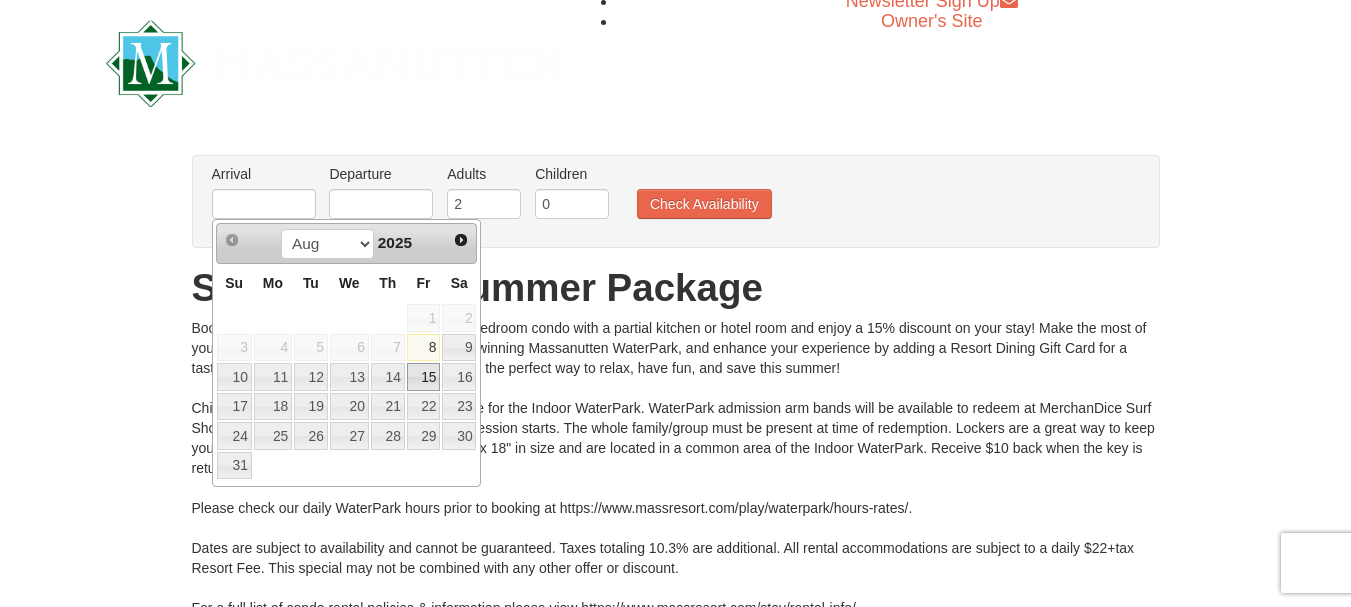 click on "15" at bounding box center [424, 377] 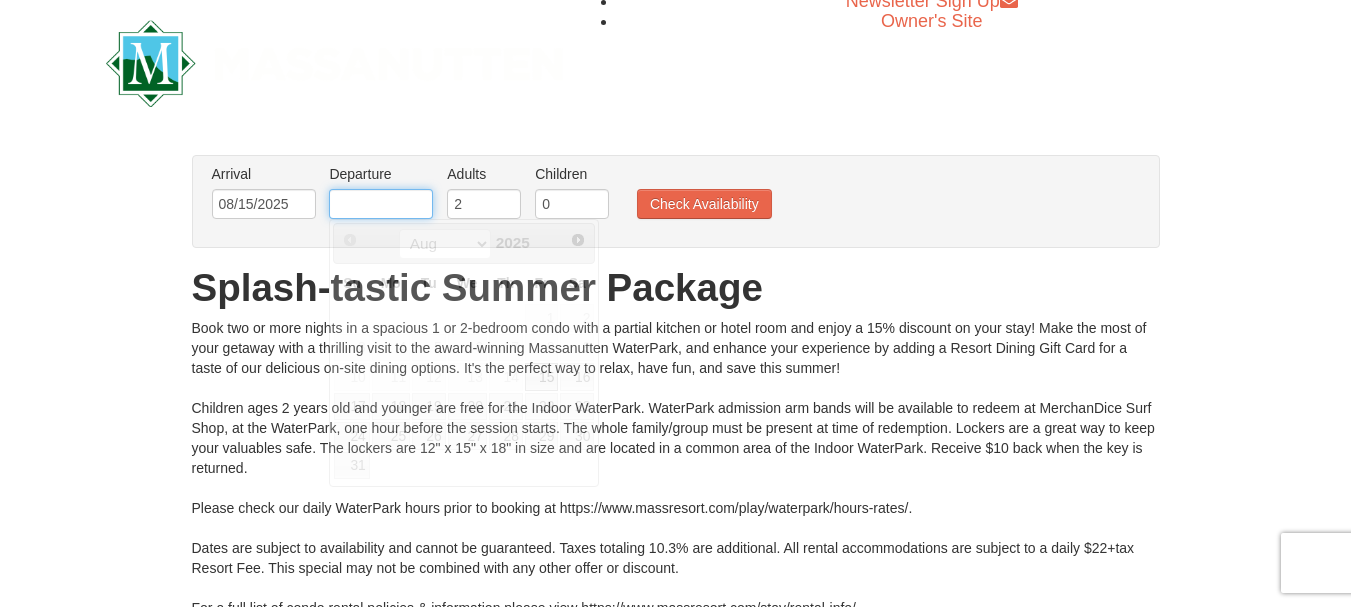 click at bounding box center (381, 204) 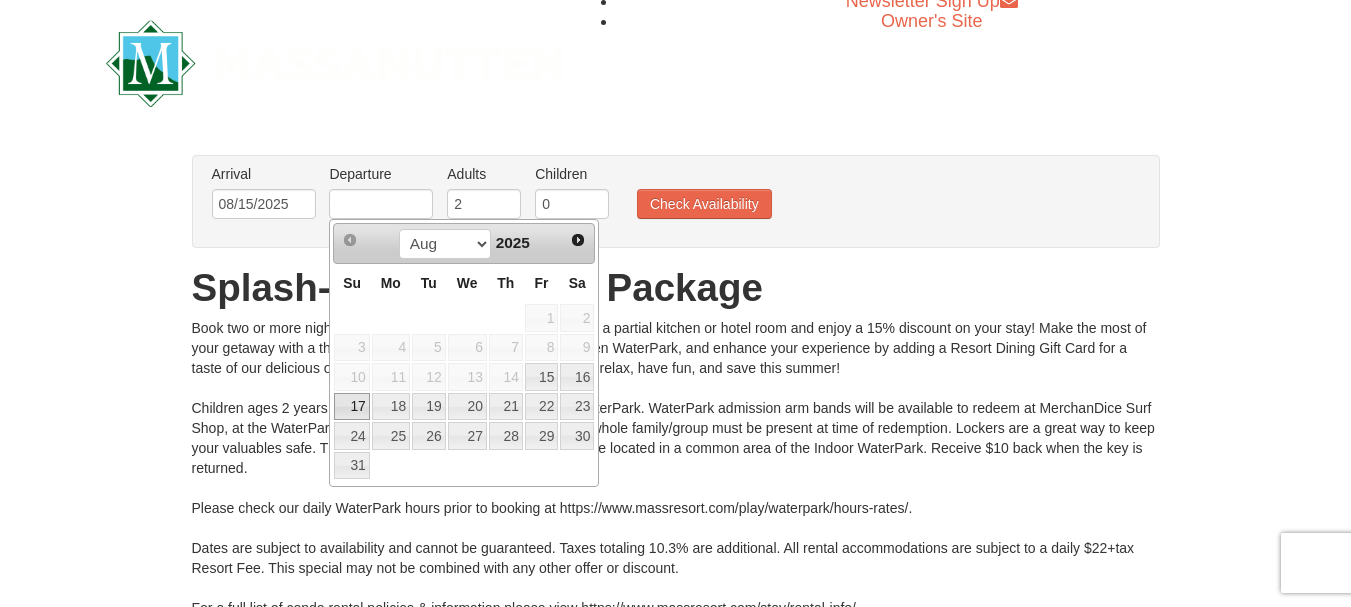 click on "17" at bounding box center (351, 407) 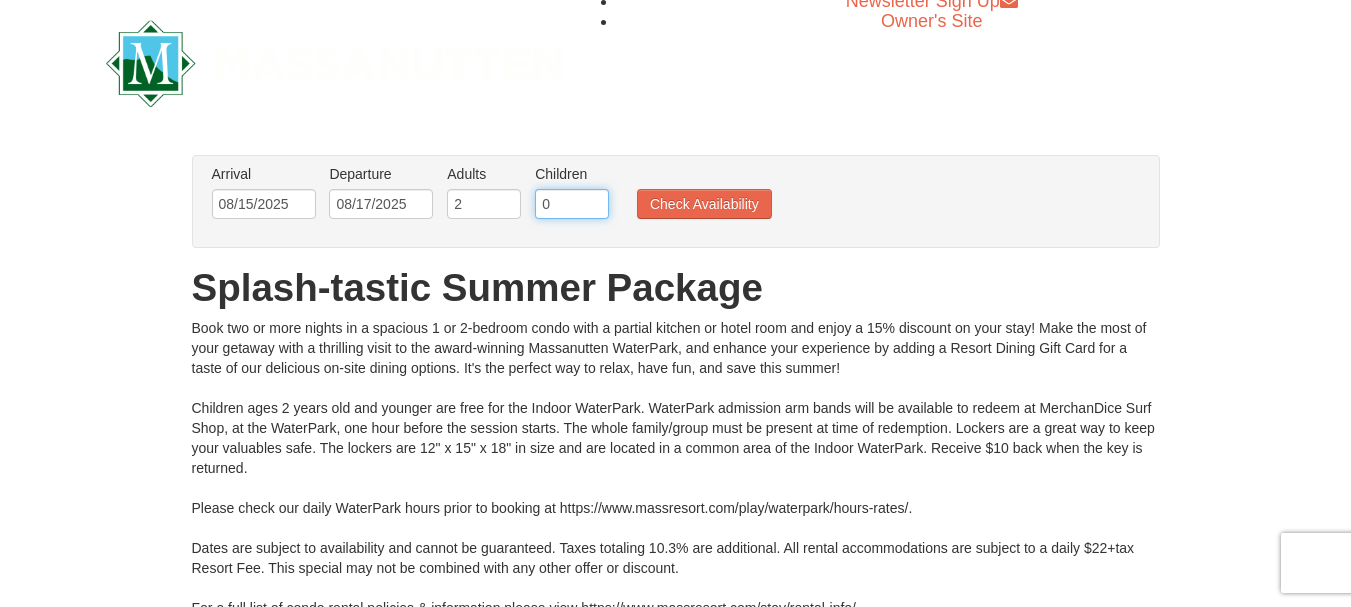 click on "0" at bounding box center (572, 204) 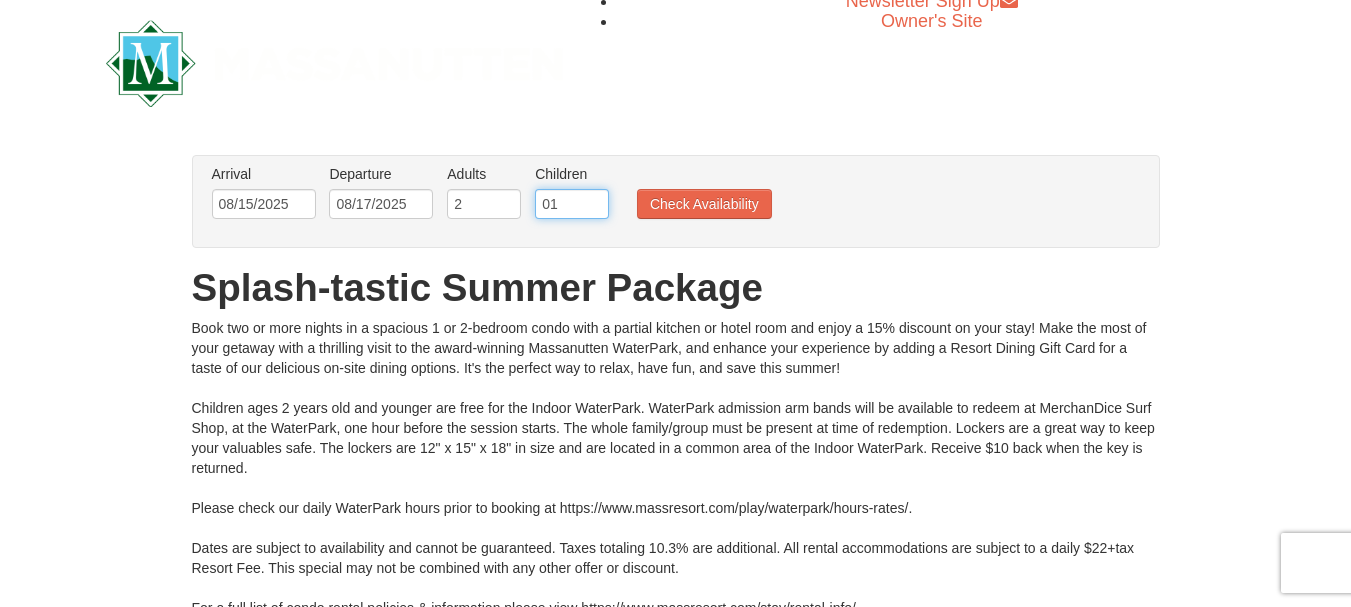 type on "0" 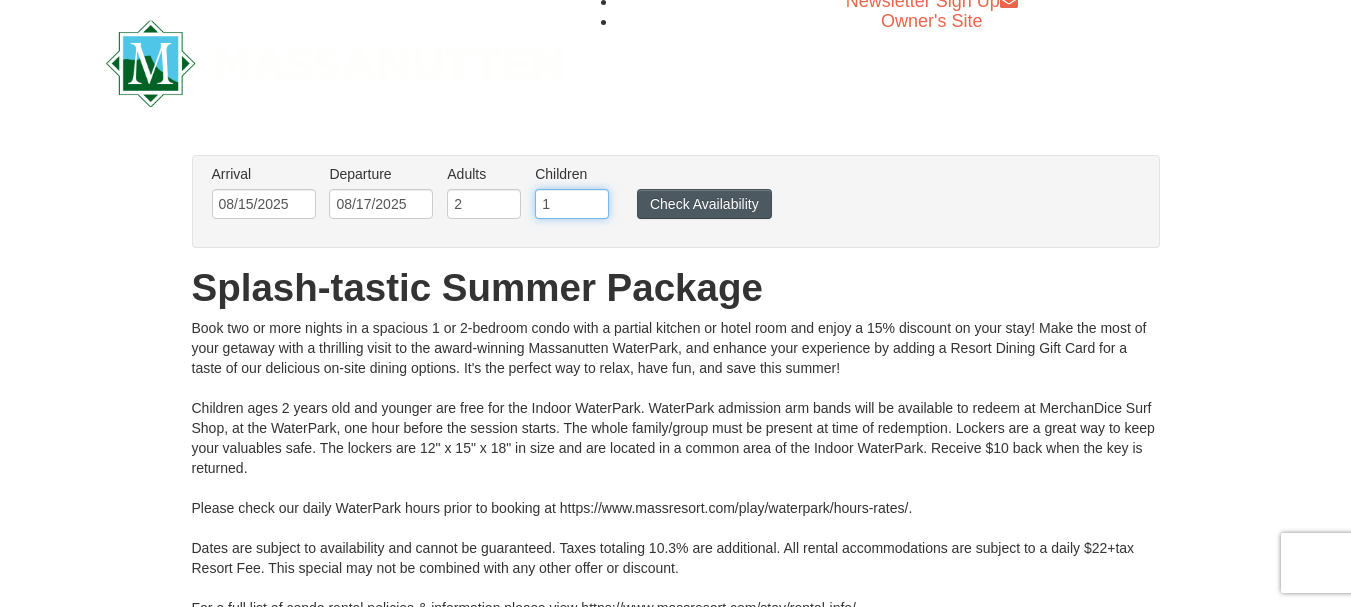 type on "1" 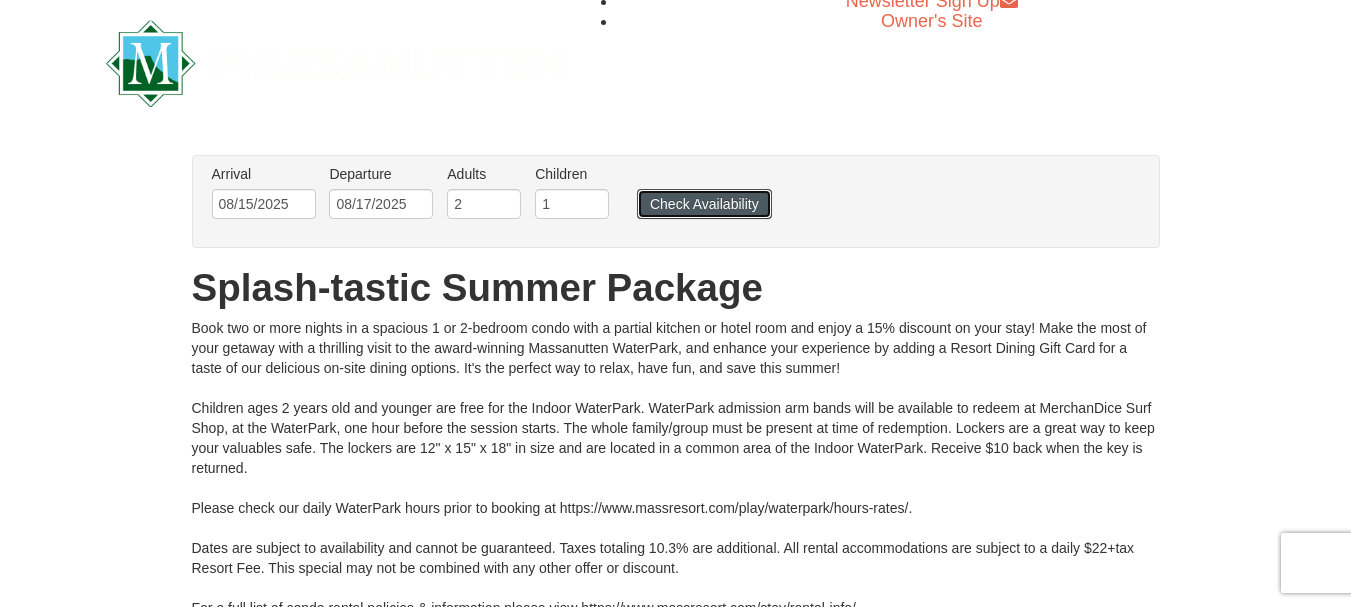 click on "Check Availability" at bounding box center (704, 204) 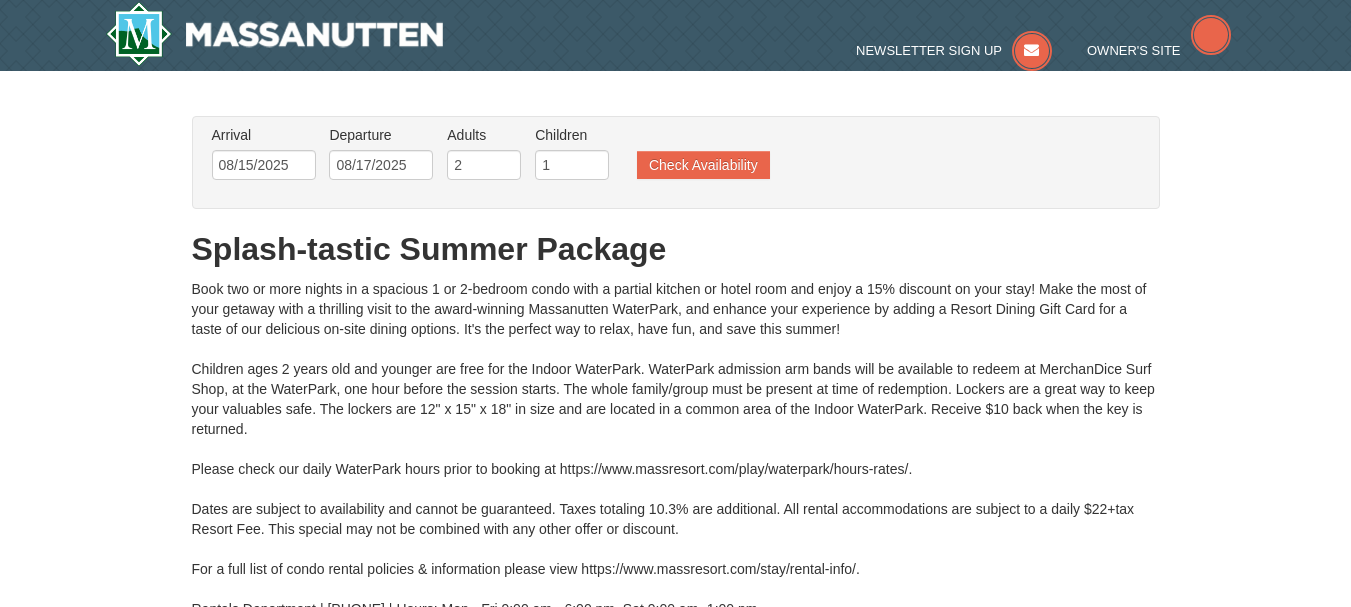 scroll, scrollTop: 0, scrollLeft: 0, axis: both 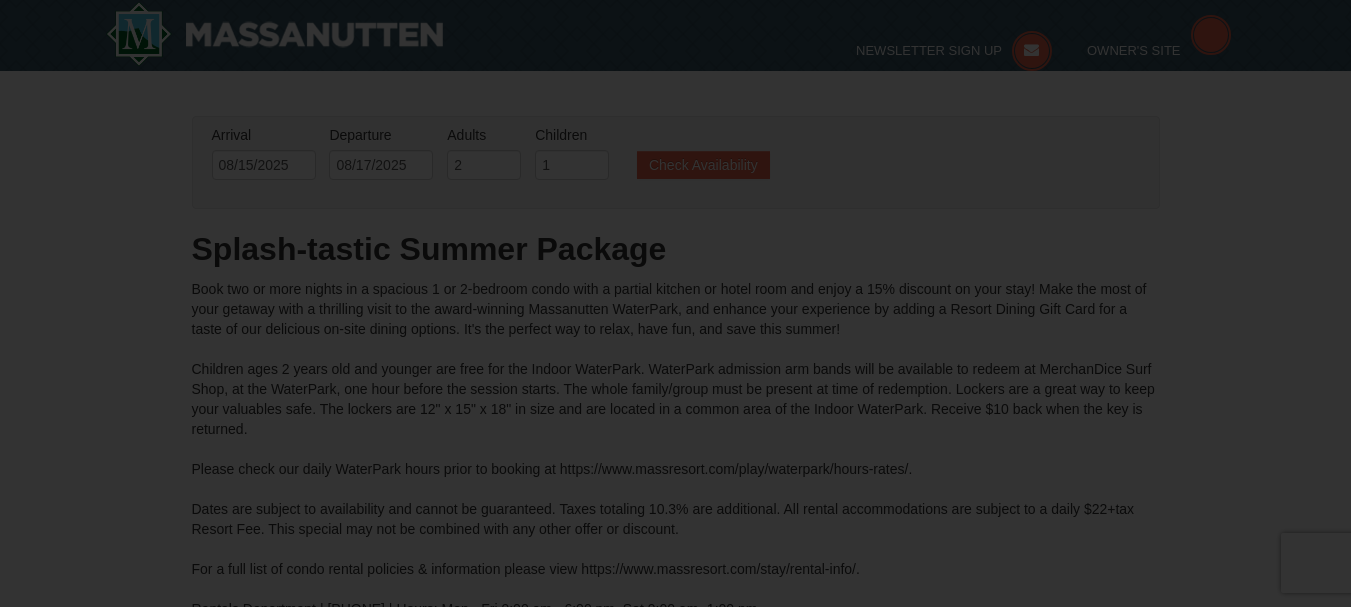type on "08/15/2025" 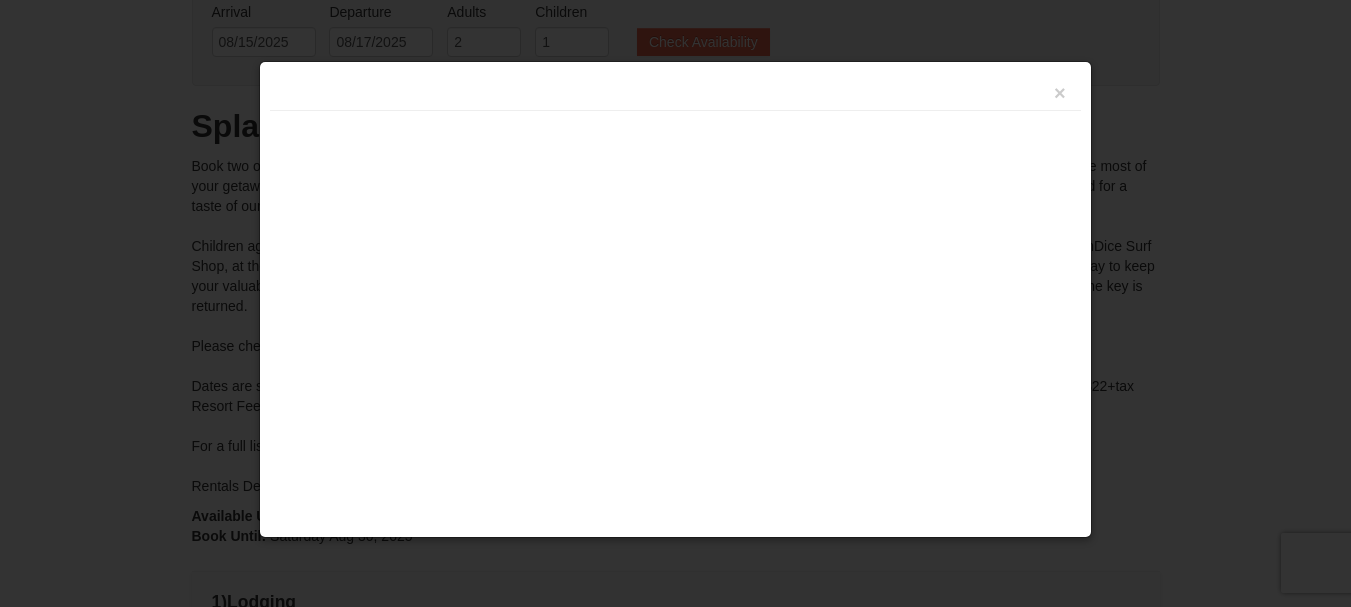 scroll, scrollTop: 522, scrollLeft: 0, axis: vertical 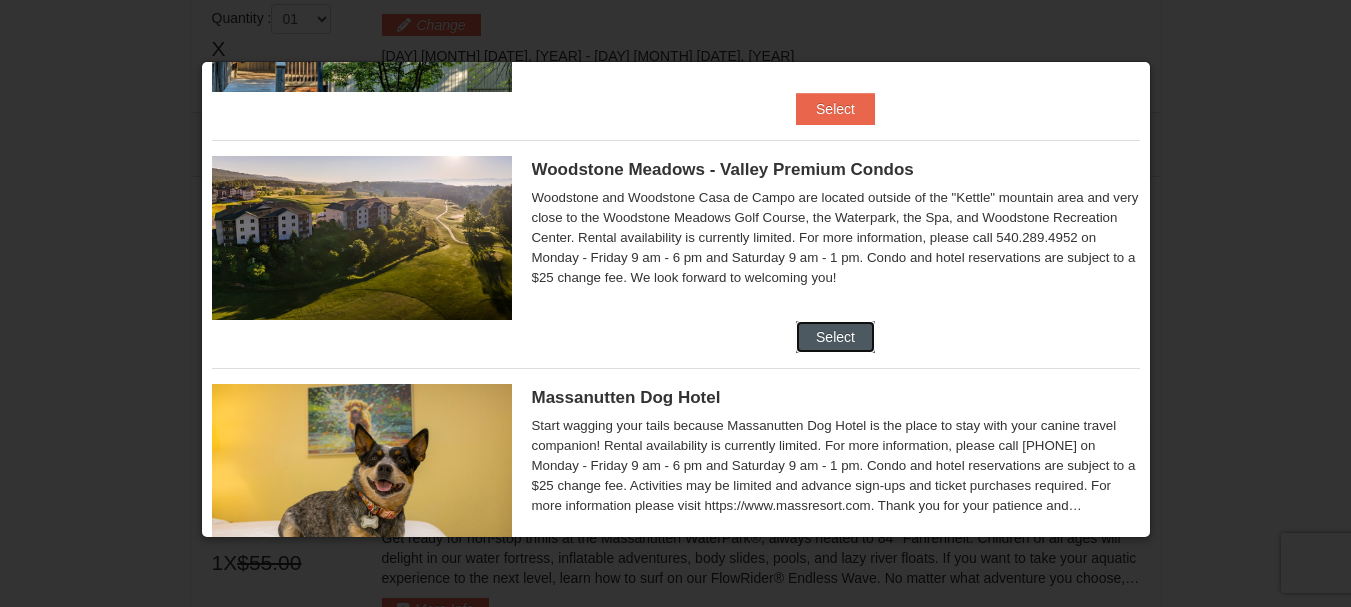 click on "Select" at bounding box center [835, 337] 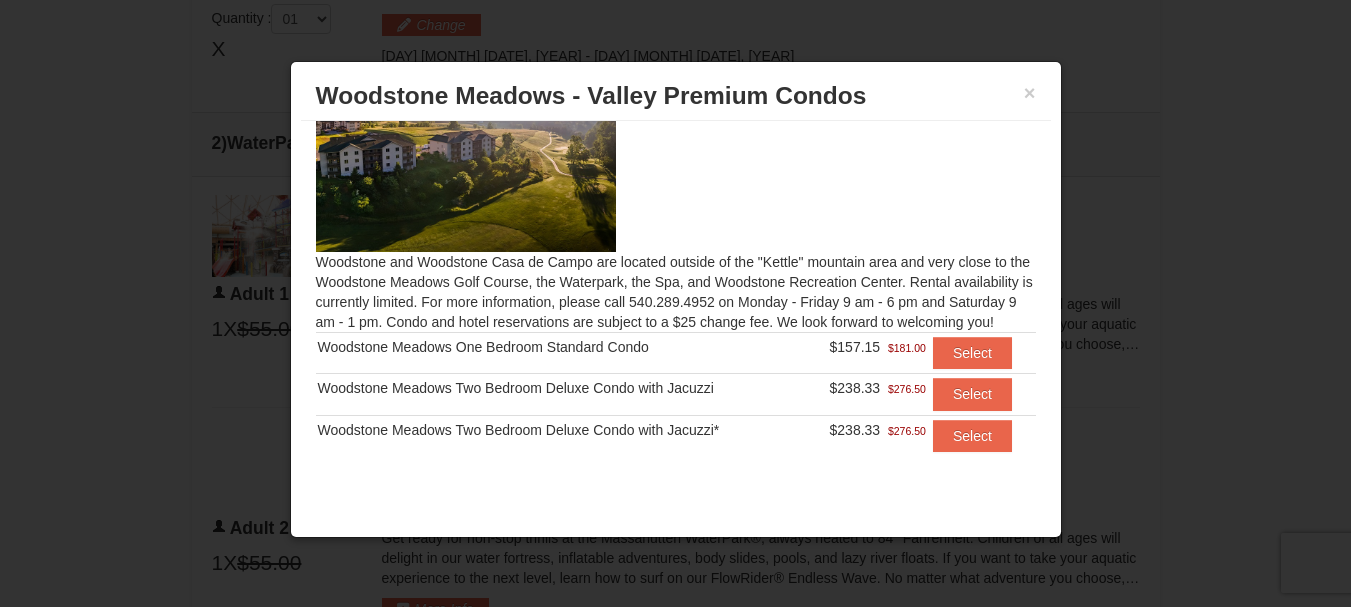 scroll, scrollTop: 67, scrollLeft: 0, axis: vertical 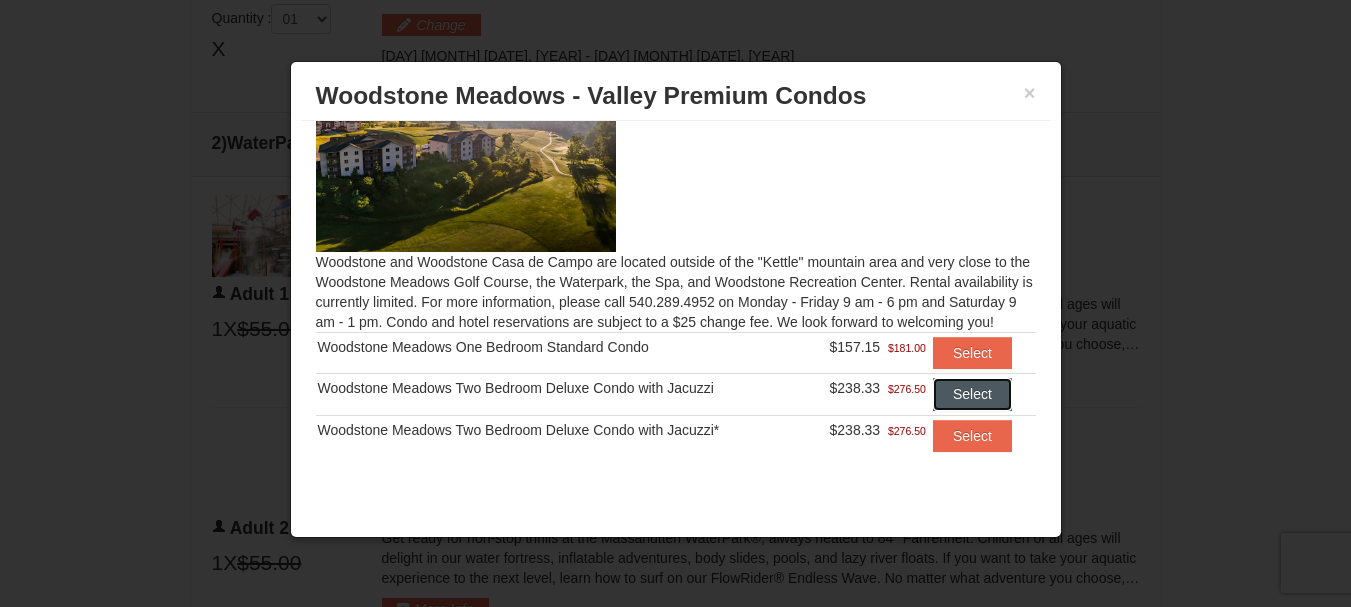 click on "Select" at bounding box center (972, 394) 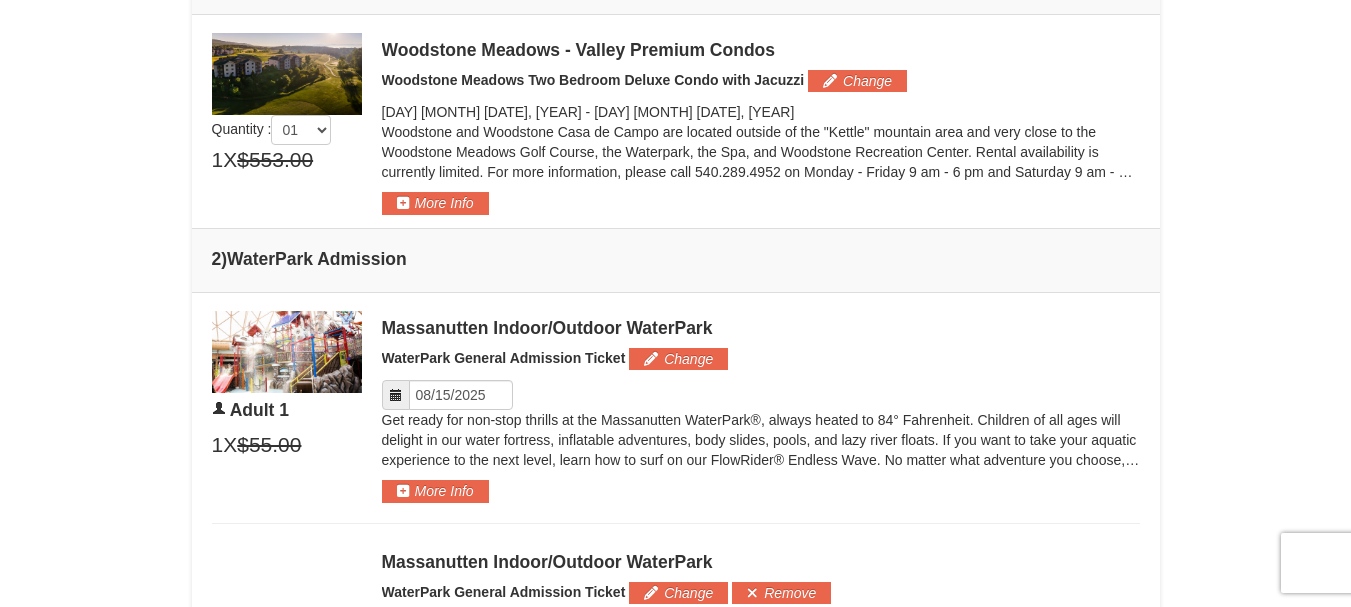 scroll, scrollTop: 741, scrollLeft: 0, axis: vertical 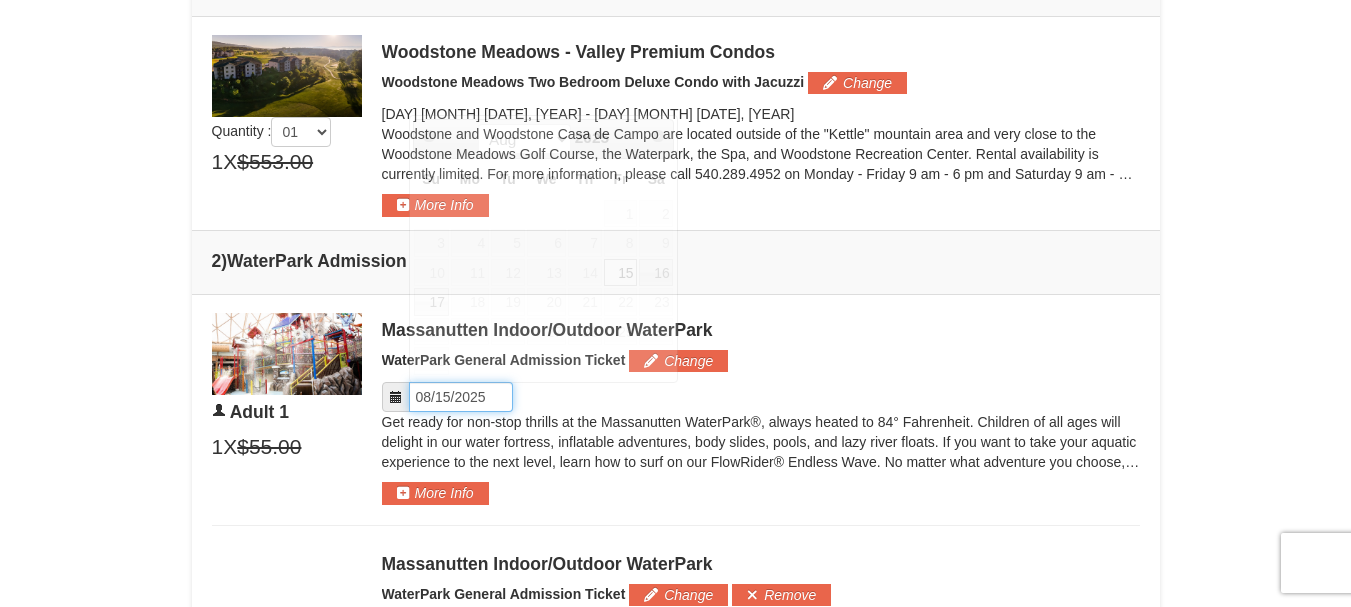 click on "Please format dates MM/DD/YYYY" at bounding box center (461, 397) 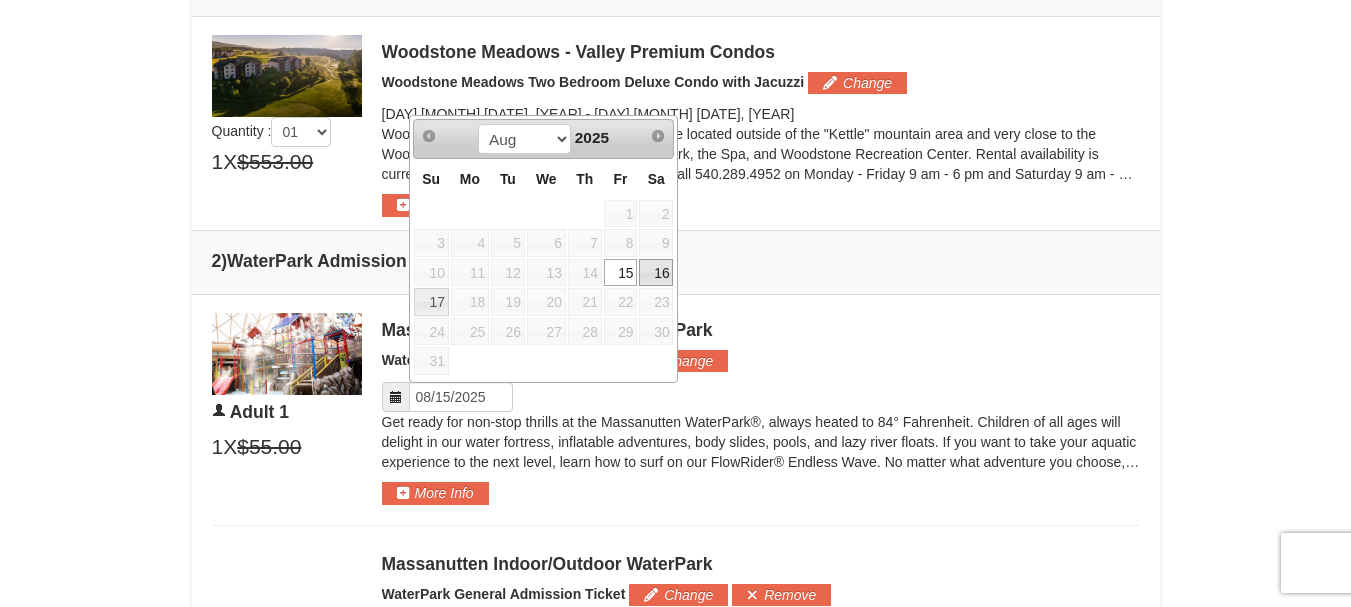 click on "16" at bounding box center (656, 273) 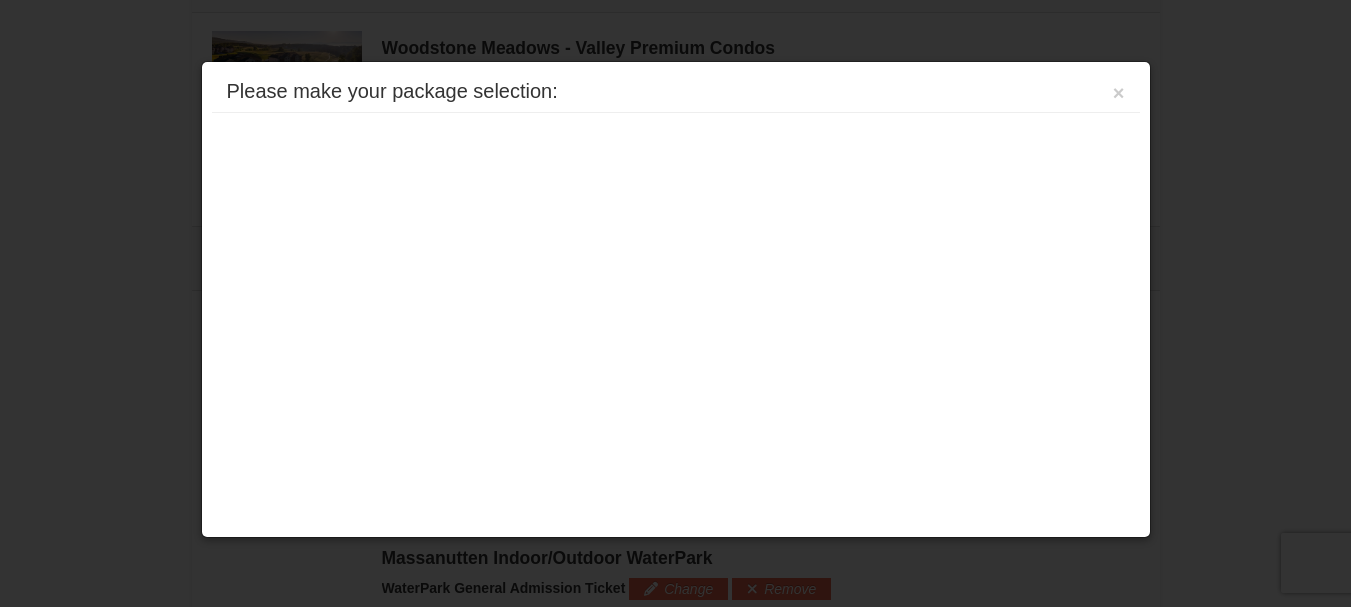 scroll, scrollTop: 750, scrollLeft: 0, axis: vertical 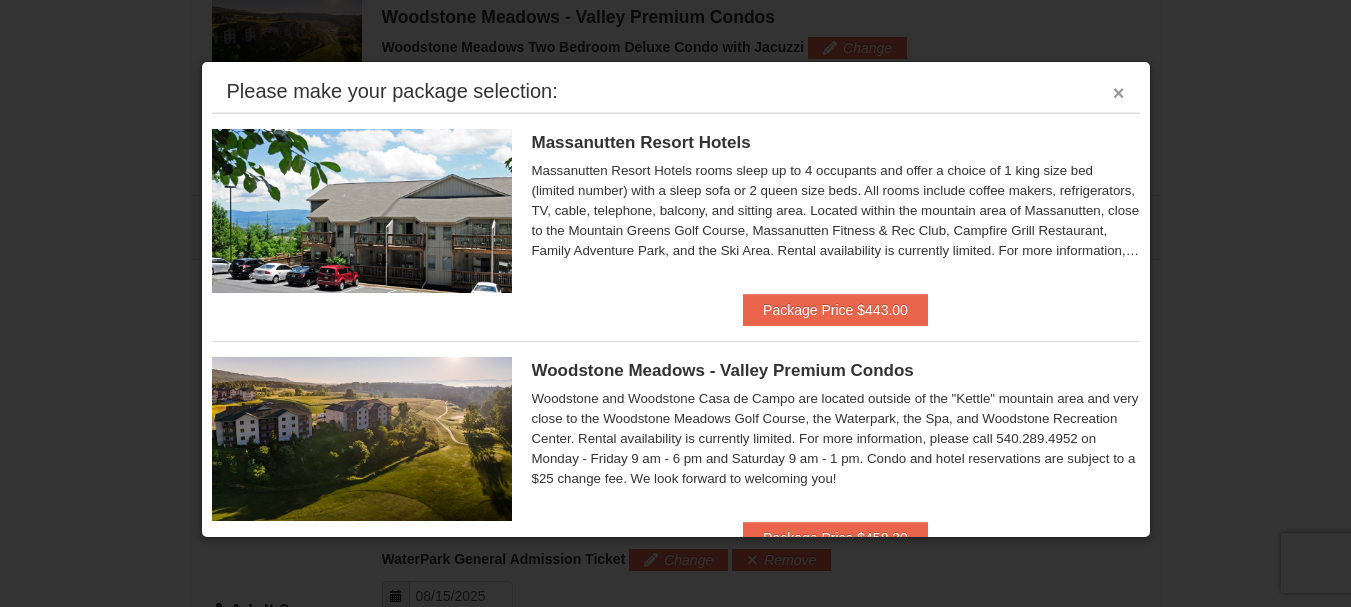 click on "×" at bounding box center [1119, 93] 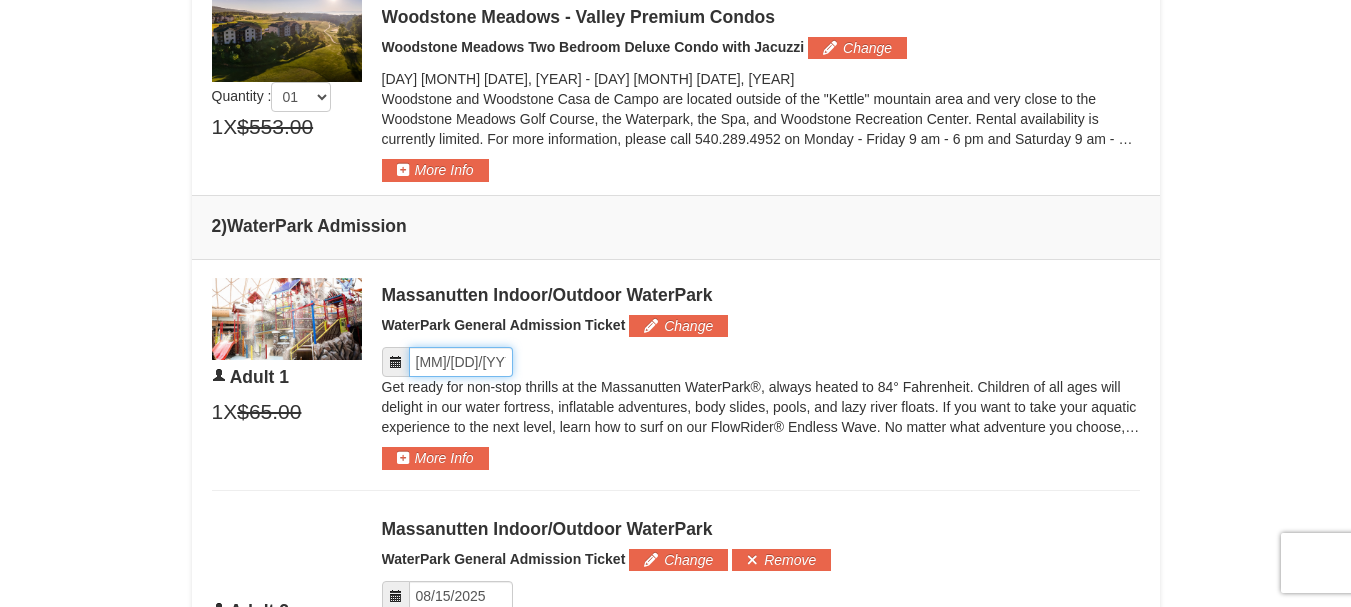 click on "Please format dates MM/DD/YYYY" at bounding box center [461, 362] 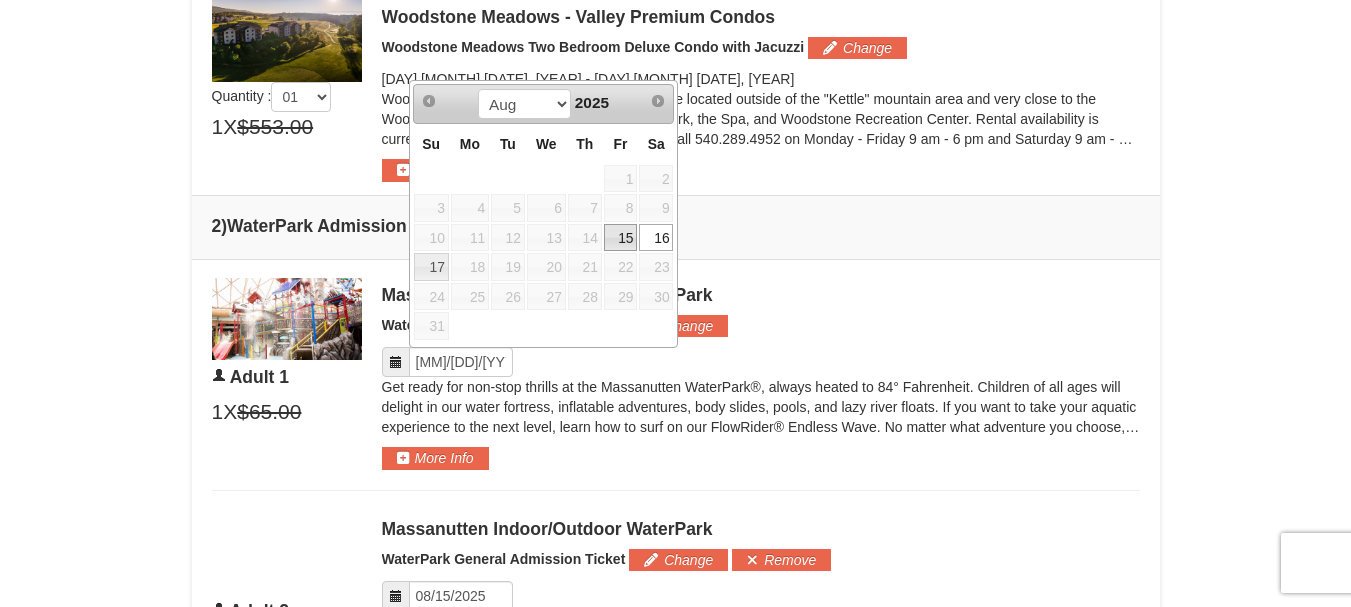 click on "15" at bounding box center [621, 238] 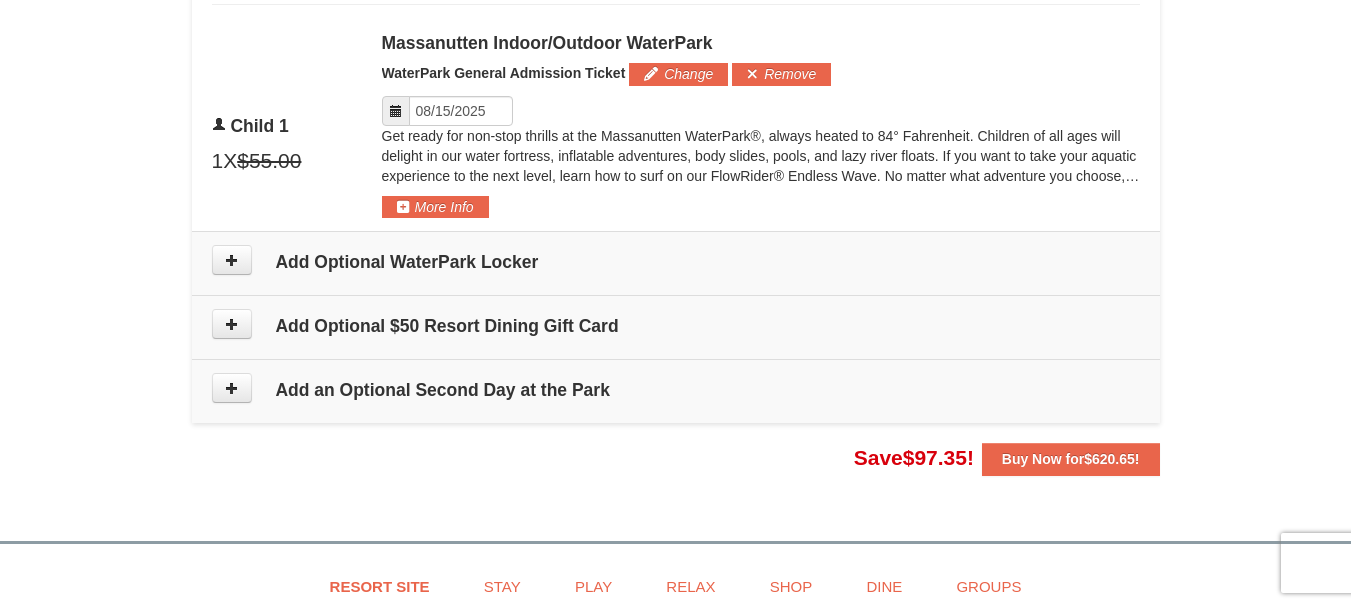 scroll, scrollTop: 1565, scrollLeft: 0, axis: vertical 